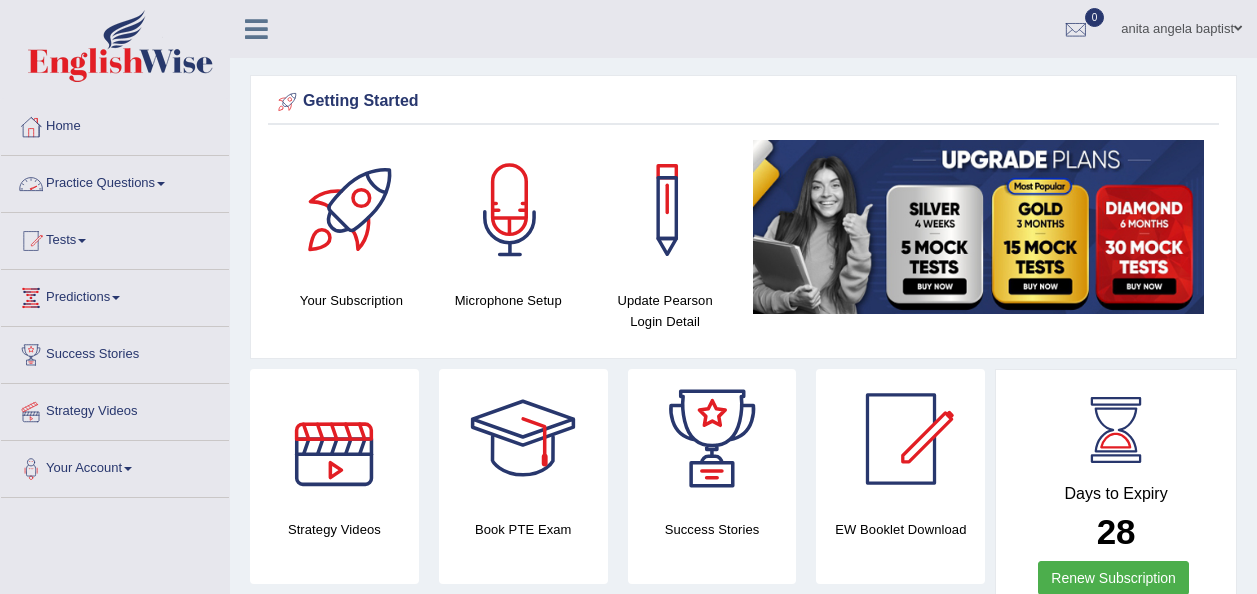 click on "Practice Questions" at bounding box center [115, 181] 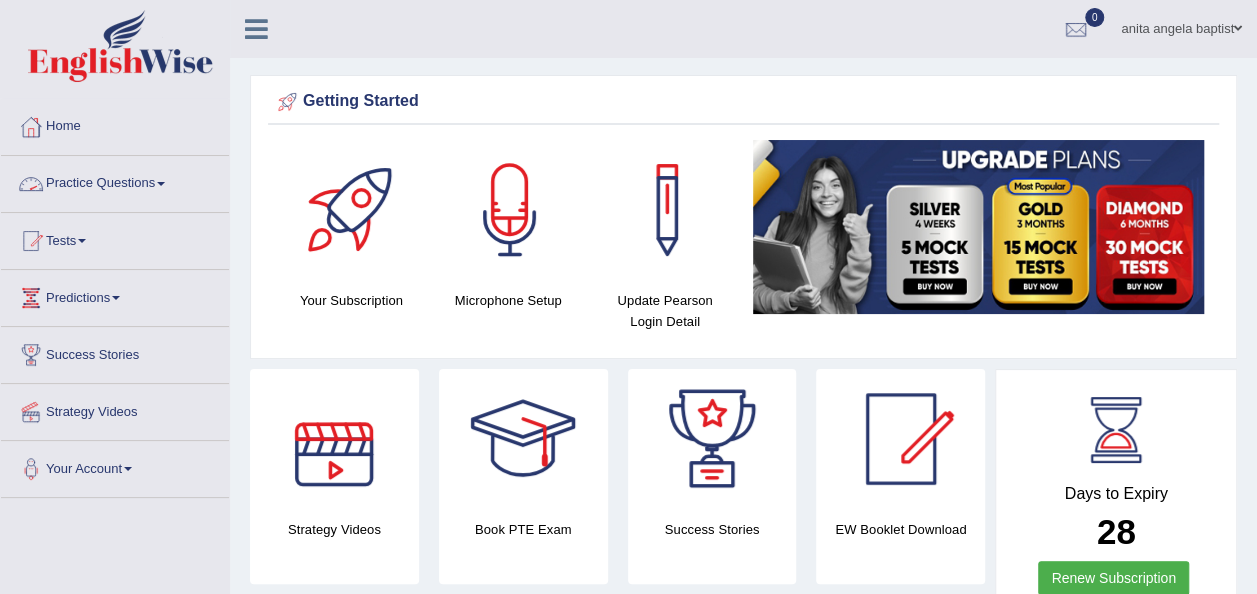 scroll, scrollTop: 0, scrollLeft: 0, axis: both 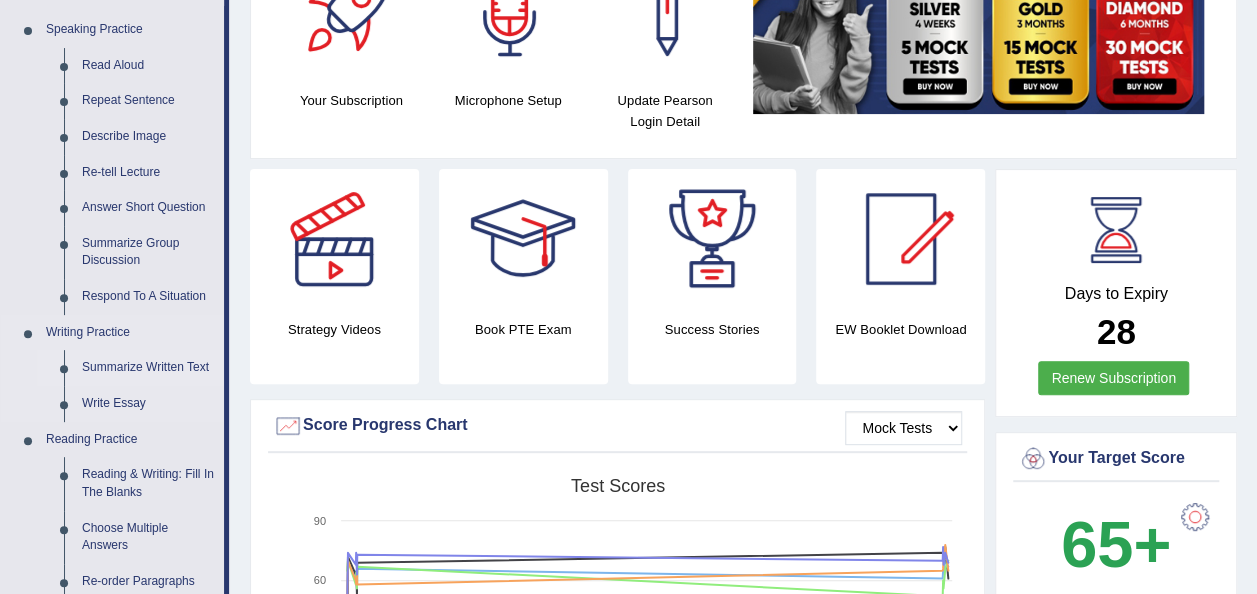 click on "Summarize Written Text" at bounding box center [148, 368] 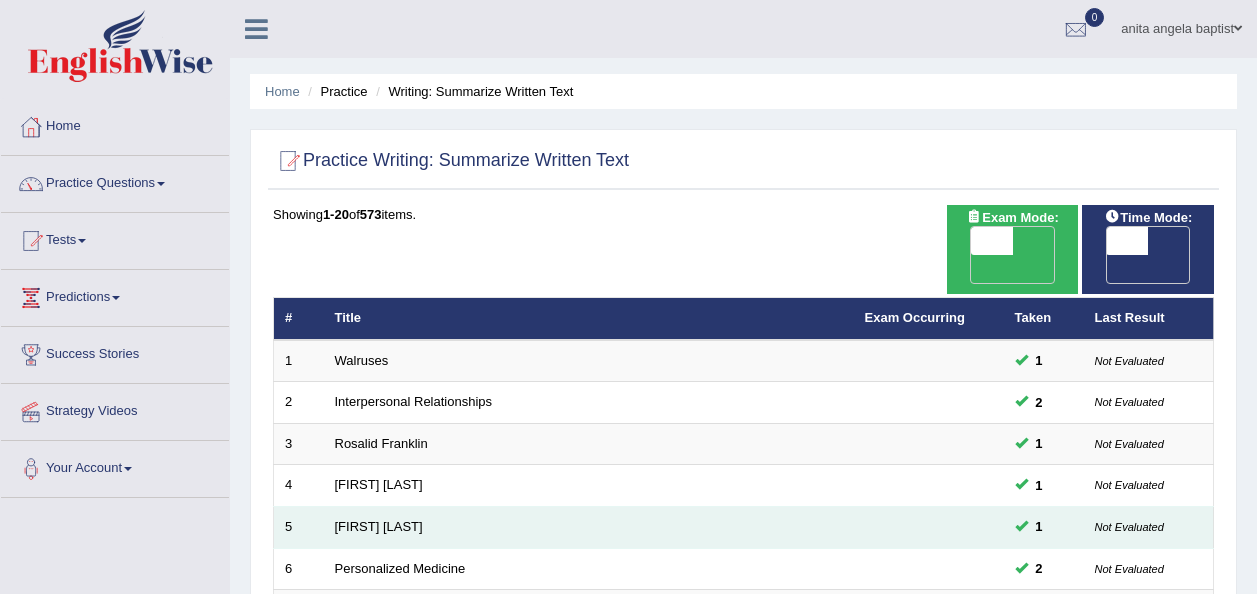 scroll, scrollTop: 0, scrollLeft: 0, axis: both 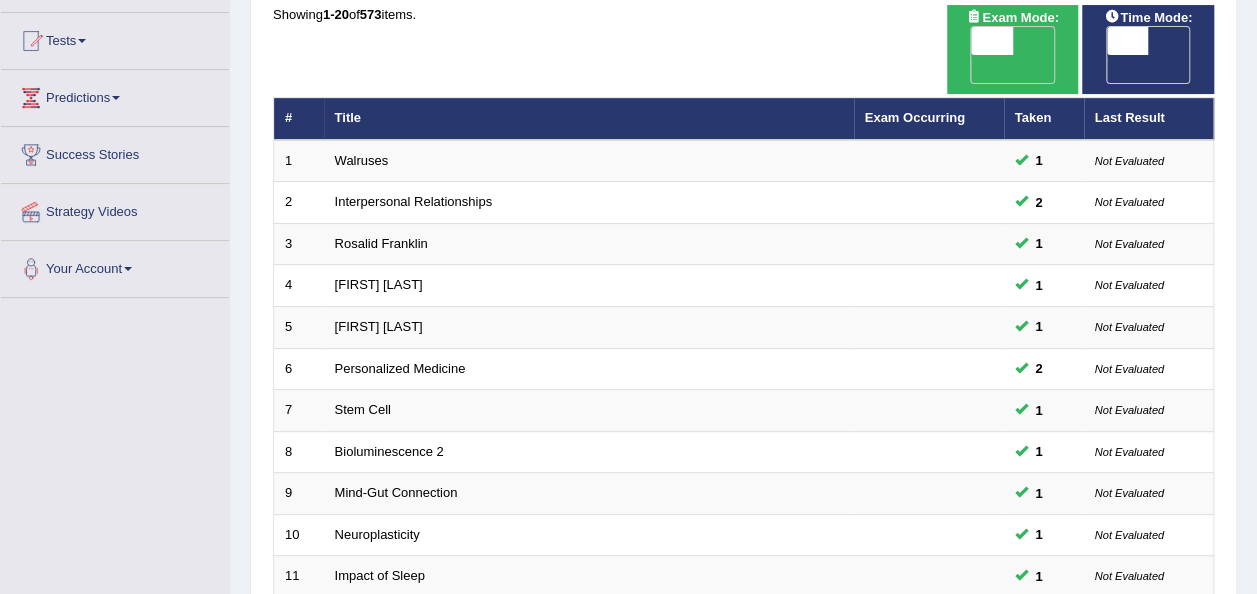 click on "OFF" at bounding box center [1086, 69] 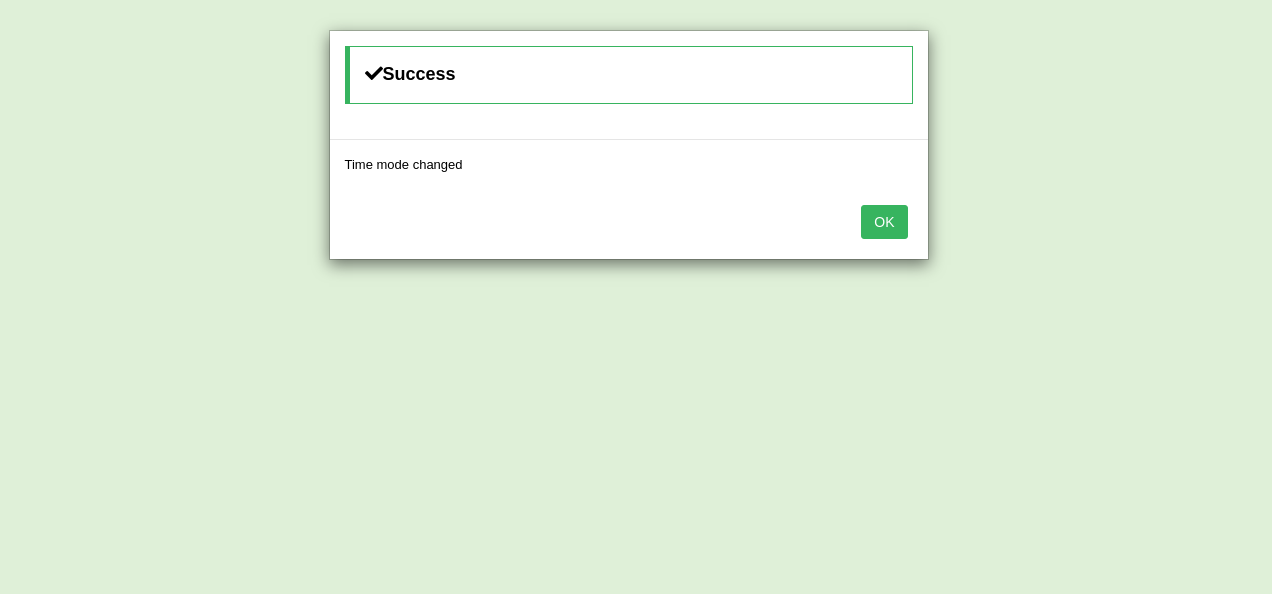 click on "OK" at bounding box center (884, 222) 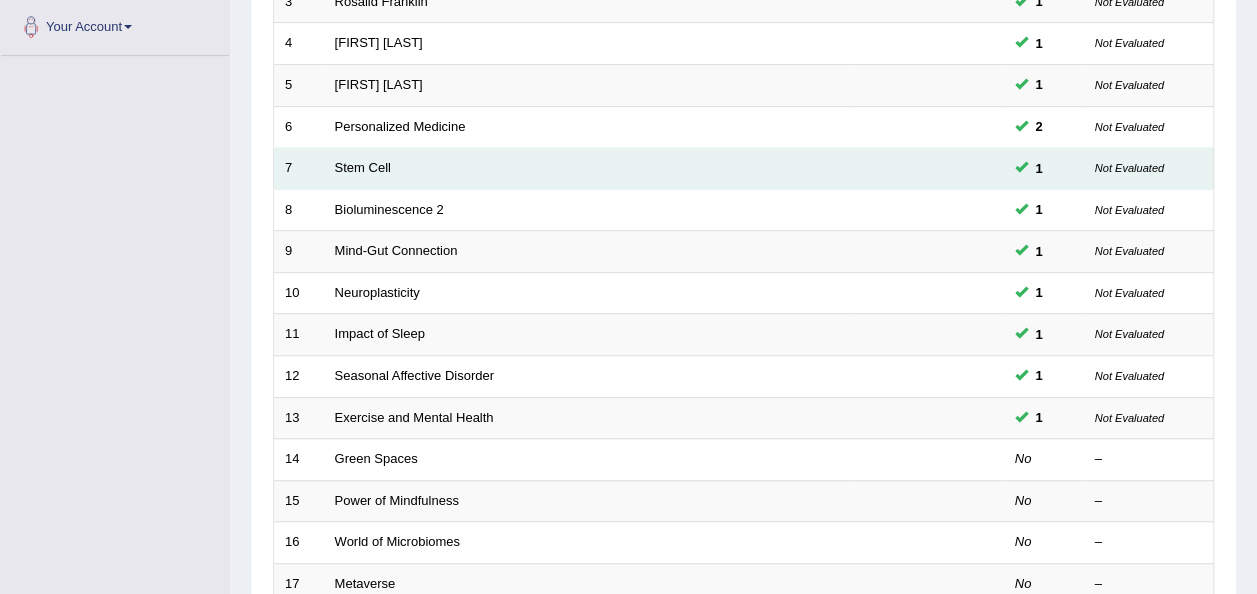 scroll, scrollTop: 500, scrollLeft: 0, axis: vertical 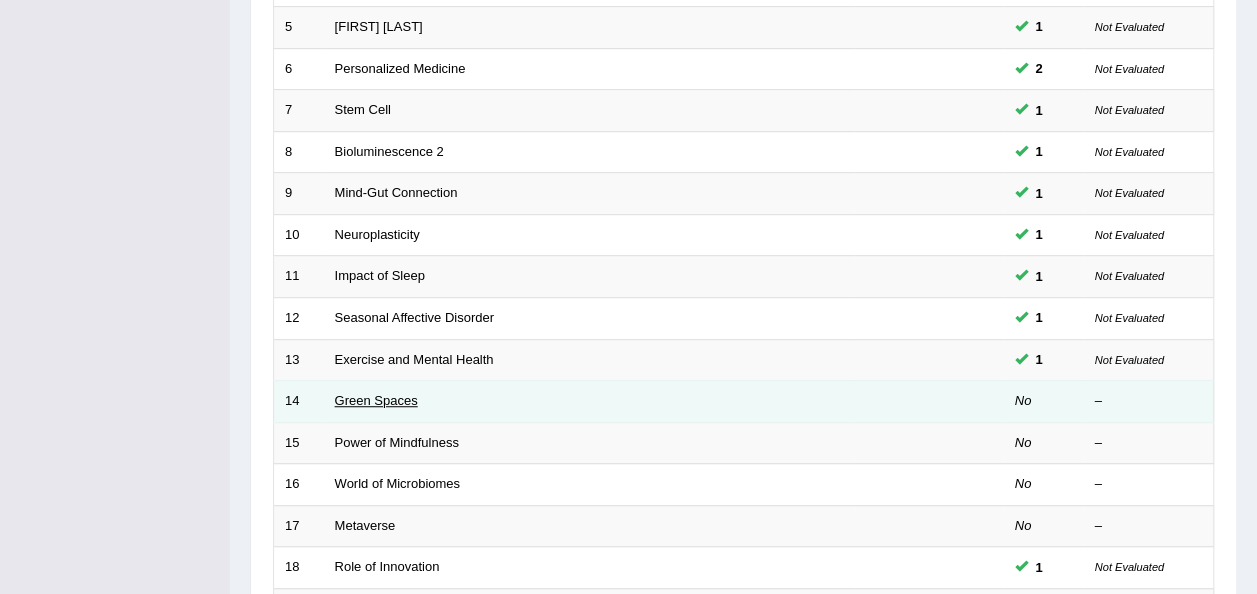 click on "Green Spaces" at bounding box center [376, 400] 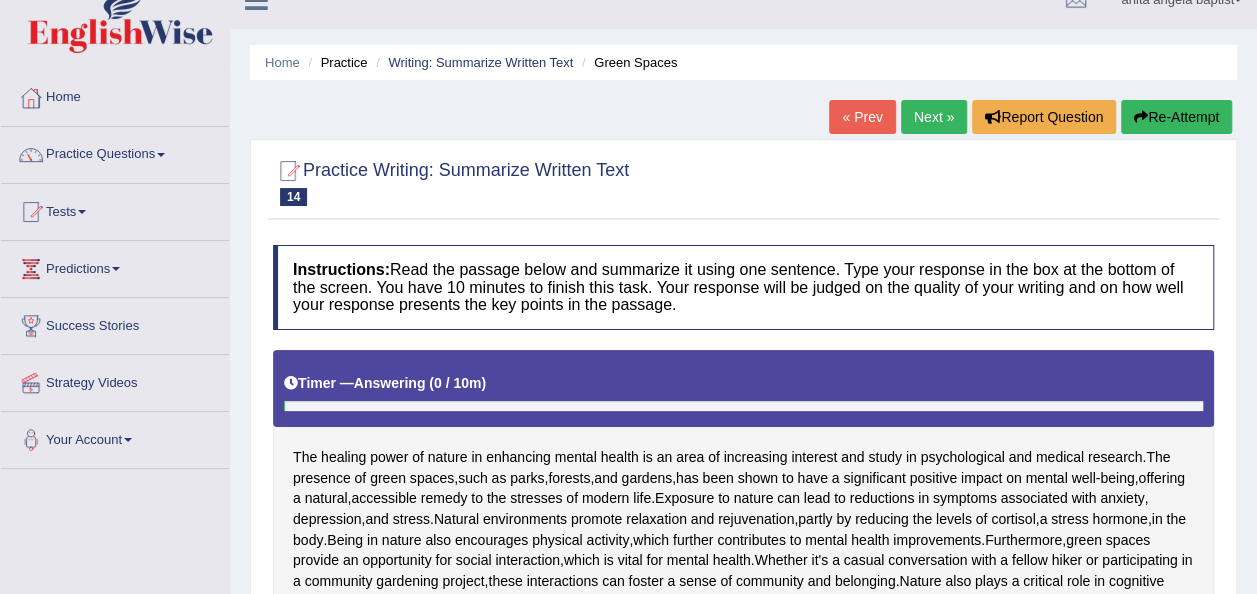scroll, scrollTop: 300, scrollLeft: 0, axis: vertical 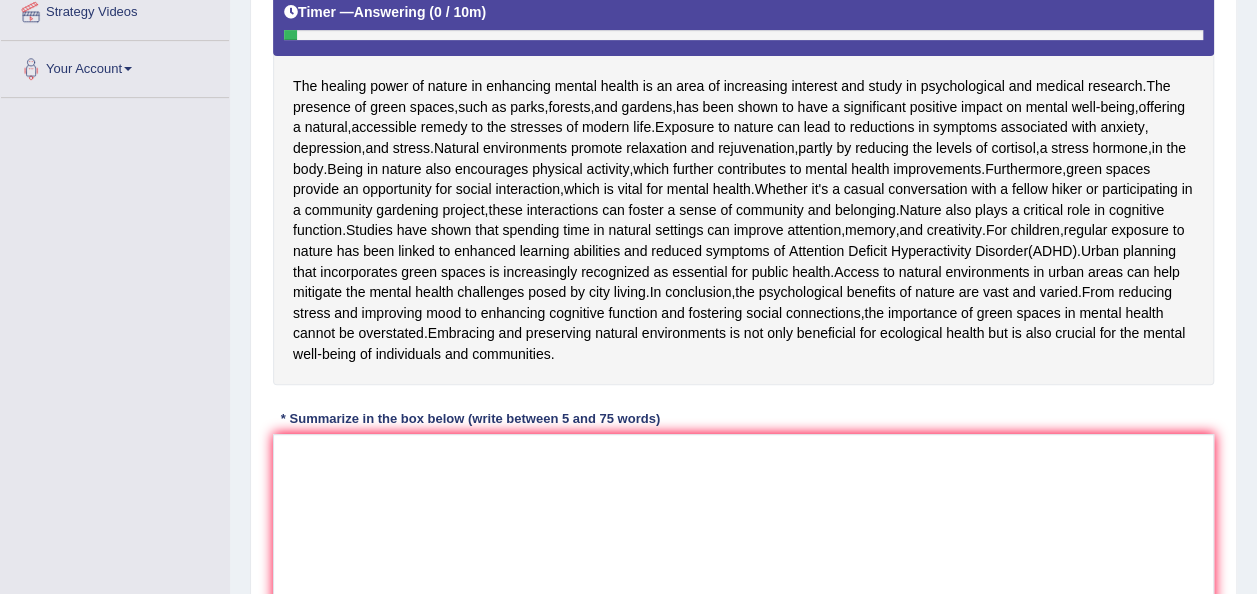 click on "Instructions: Read the passage below and summarize it using one sentence. Type your response in the box at the bottom of the screen. You have 10 minutes to finish this task. Your response will be judged on the quality of your writing and on how well your response presents the key points in the passage. Timer — Answering ( 0 / 10m ) Skip The healing power of nature in enhancing mental health is an area of increasing interest and study in psychological and medical research. The presence of green spaces, such as parks, forests, and gardens, has been shown to have a significant positive impact on mental well-being, offering a natural, accessible remedy to the stresses of modern life. Exposure to nature can lead to reductions in symptoms associated with anxiety, depression, and stress. Natural environments promote relaxation and rejuvenation" at bounding box center [743, 258] 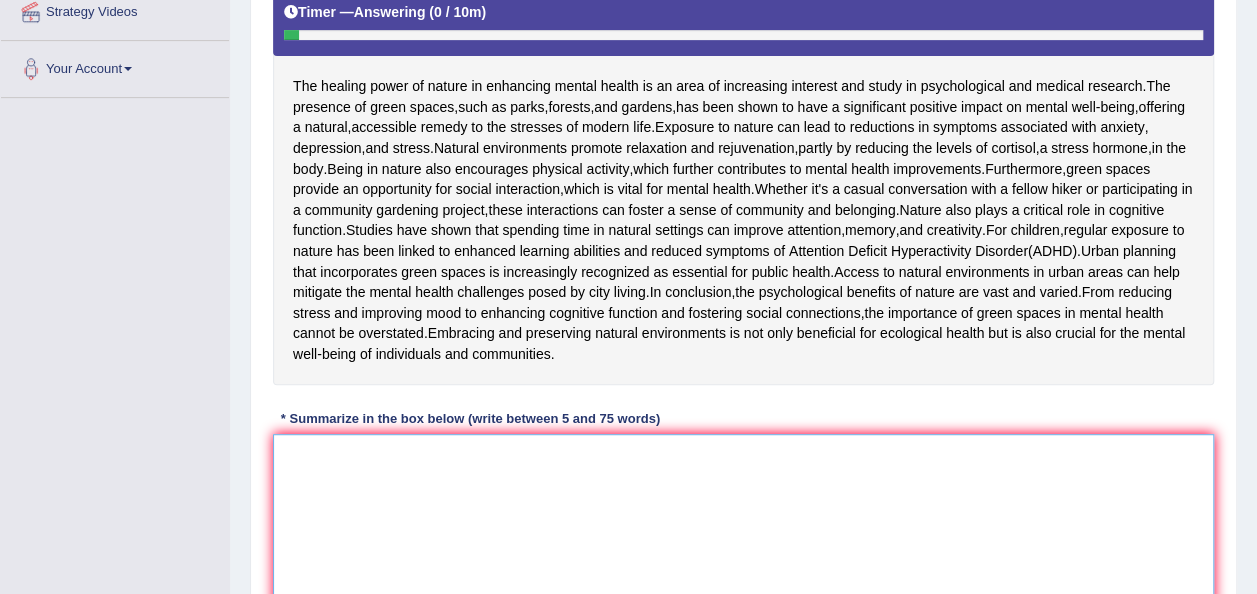 click at bounding box center [743, 531] 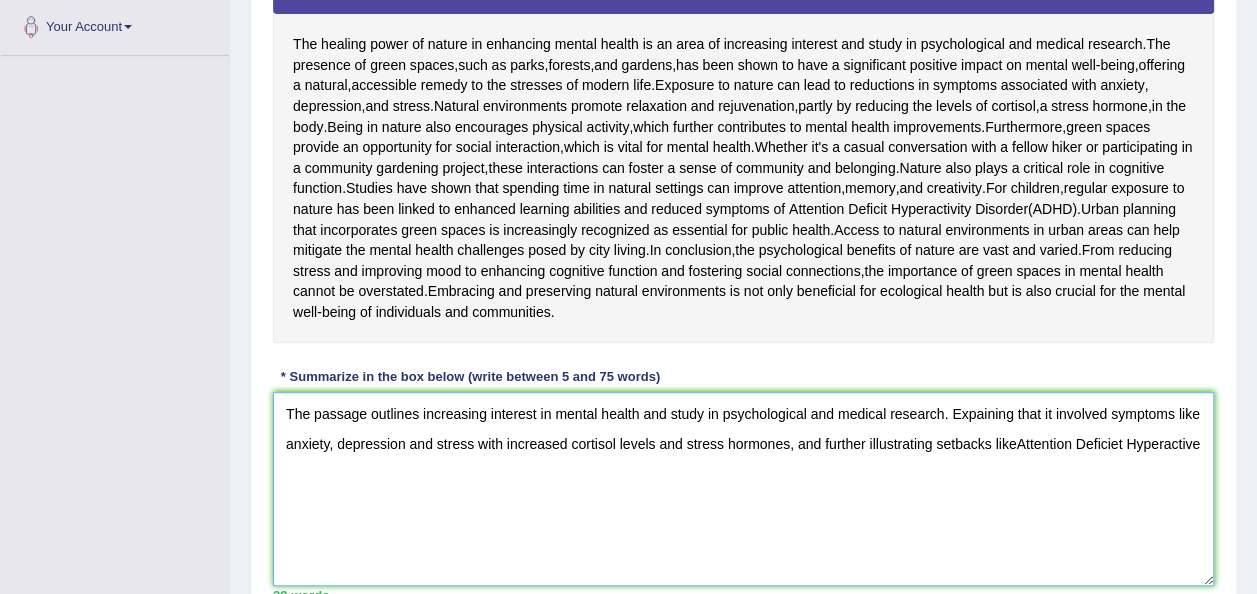 scroll, scrollTop: 472, scrollLeft: 0, axis: vertical 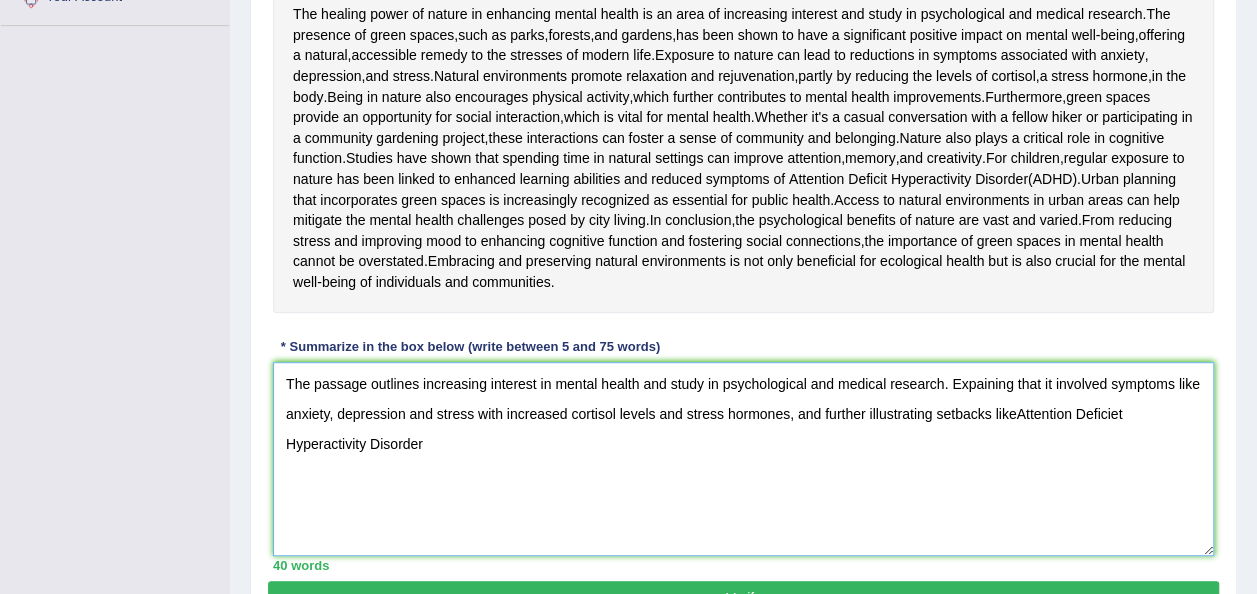 click on "The passage outlines increasing interest in mental health and study in psychological and medical research. Expaining that it involved symptoms like anxiety, depression and stress with increased cortisol levels and stress hormones, and further illustrating setbacks likeAttention Deficiet Hyperactivity Disorder" at bounding box center (743, 459) 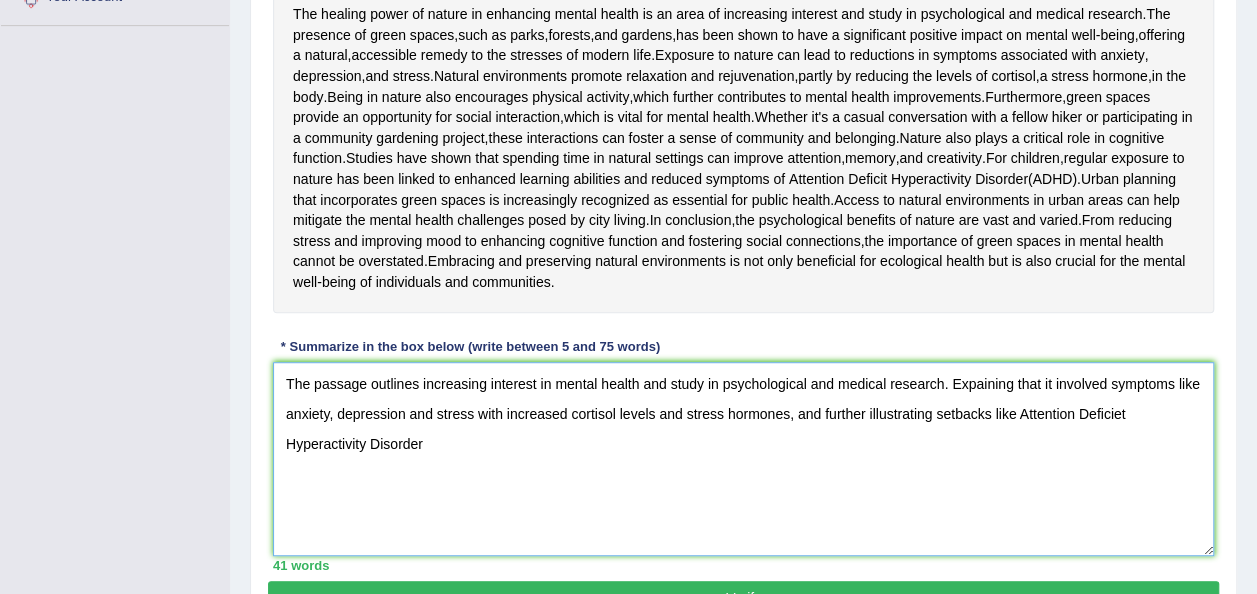 scroll, scrollTop: 572, scrollLeft: 0, axis: vertical 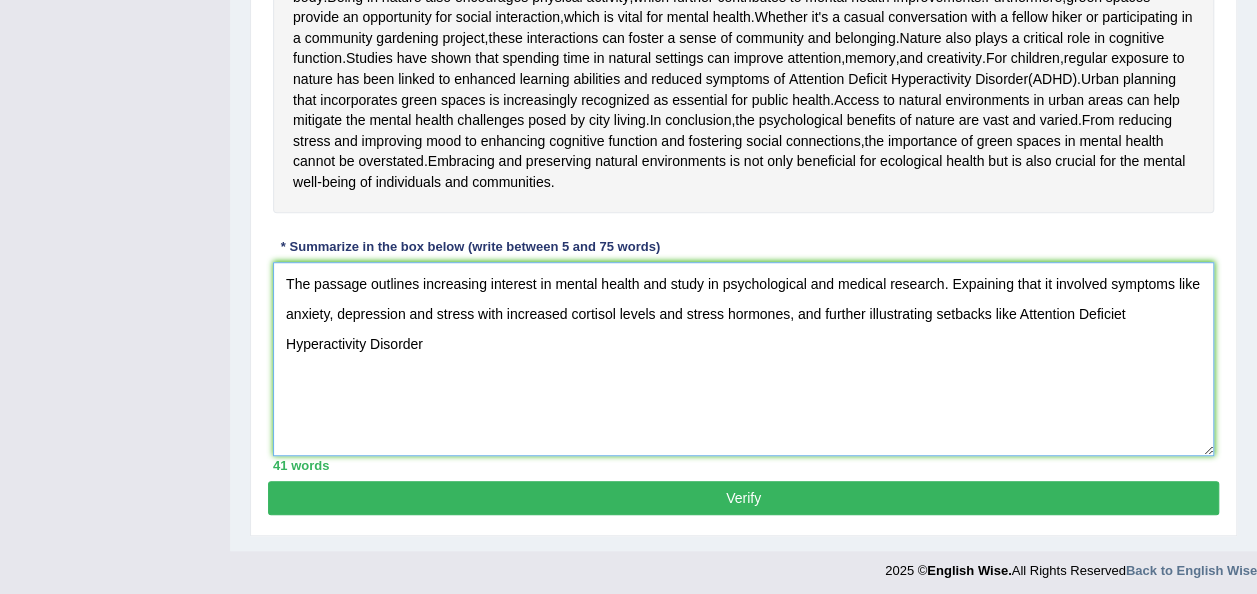 click on "The passage outlines increasing interest in mental health and study in psychological and medical research. Expaining that it involved symptoms like anxiety, depression and stress with increased cortisol levels and stress hormones, and further illustrating setbacks like Attention Deficiet Hyperactivity Disorder" at bounding box center [743, 359] 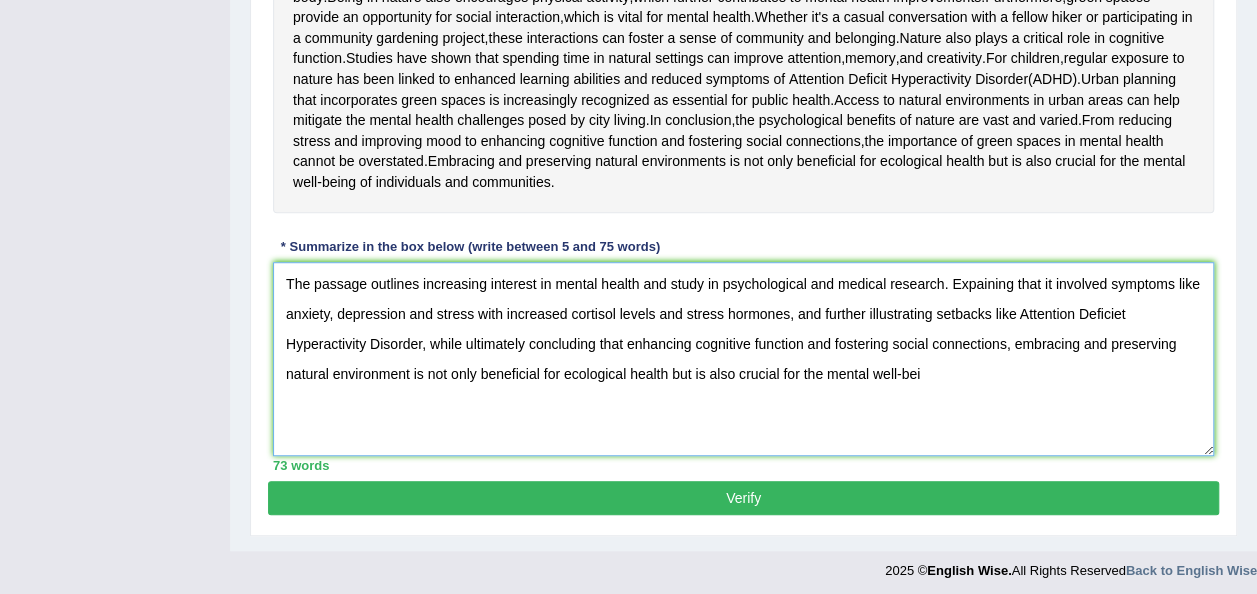 type on "The passage outlines increasing interest in mental health and study in psychological and medical research. Expaining that it involved symptoms like anxiety, depression and stress with increased cortisol levels and stress hormones, and further illustrating setbacks like Attention Deficiet Hyperactivity Disorder, while ultimately concluding that enhancing cognitive function and fostering social connections, embracing and preserving natural environment is not only beneficial for ecological health but is also crucial for the mental well-bei" 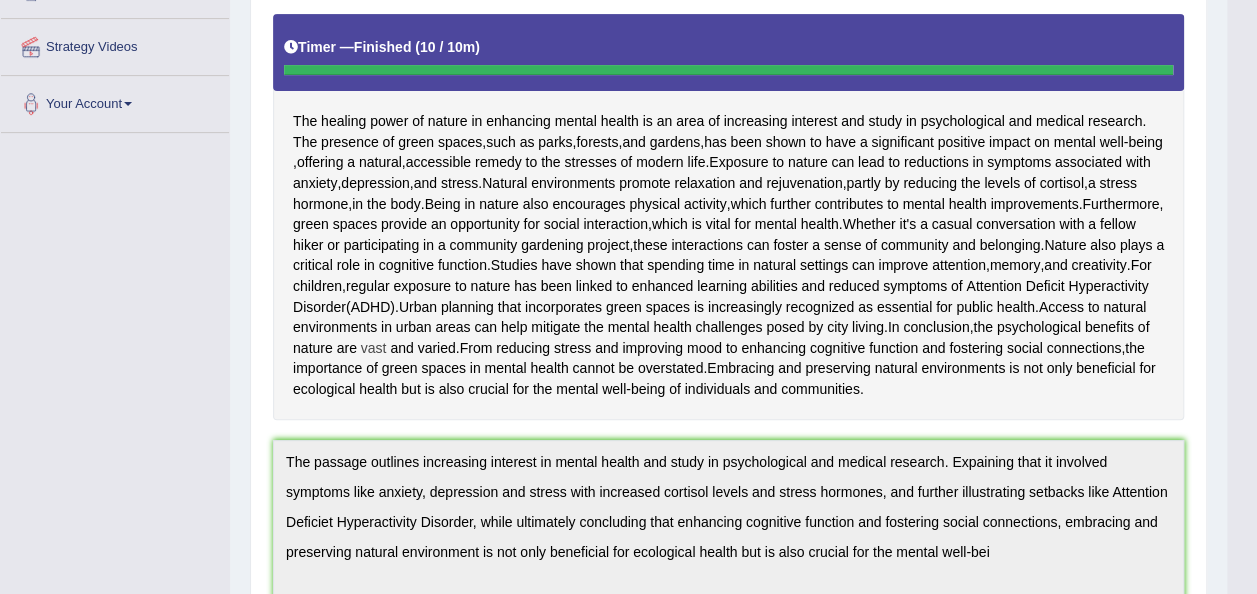 scroll, scrollTop: 65, scrollLeft: 0, axis: vertical 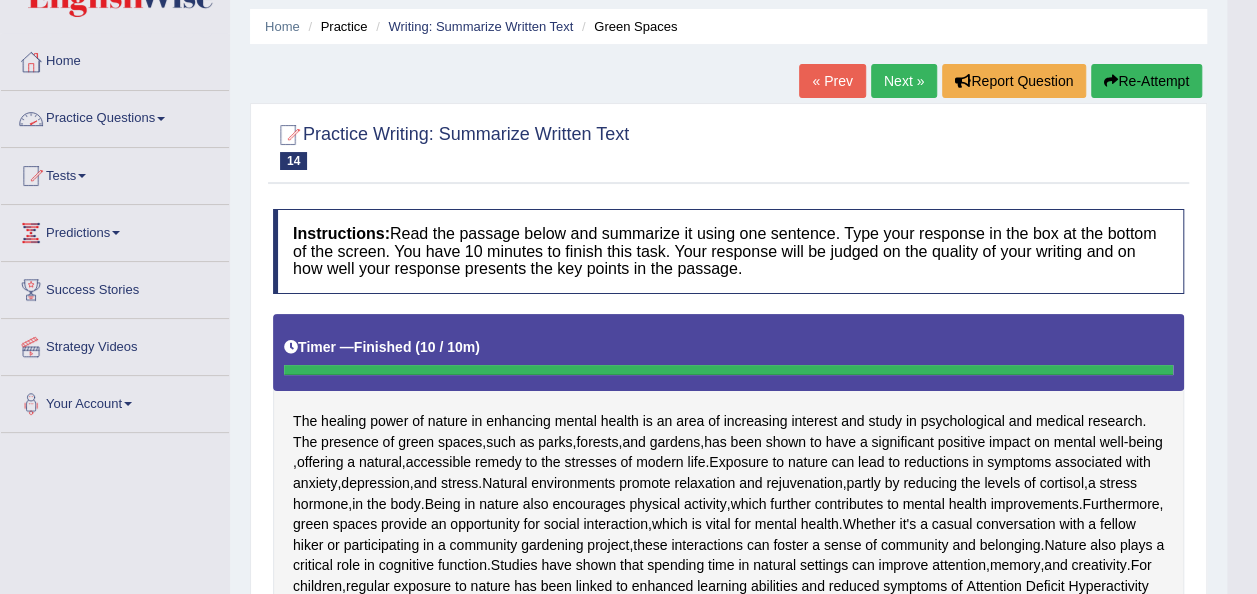click on "Practice Questions" at bounding box center [115, 116] 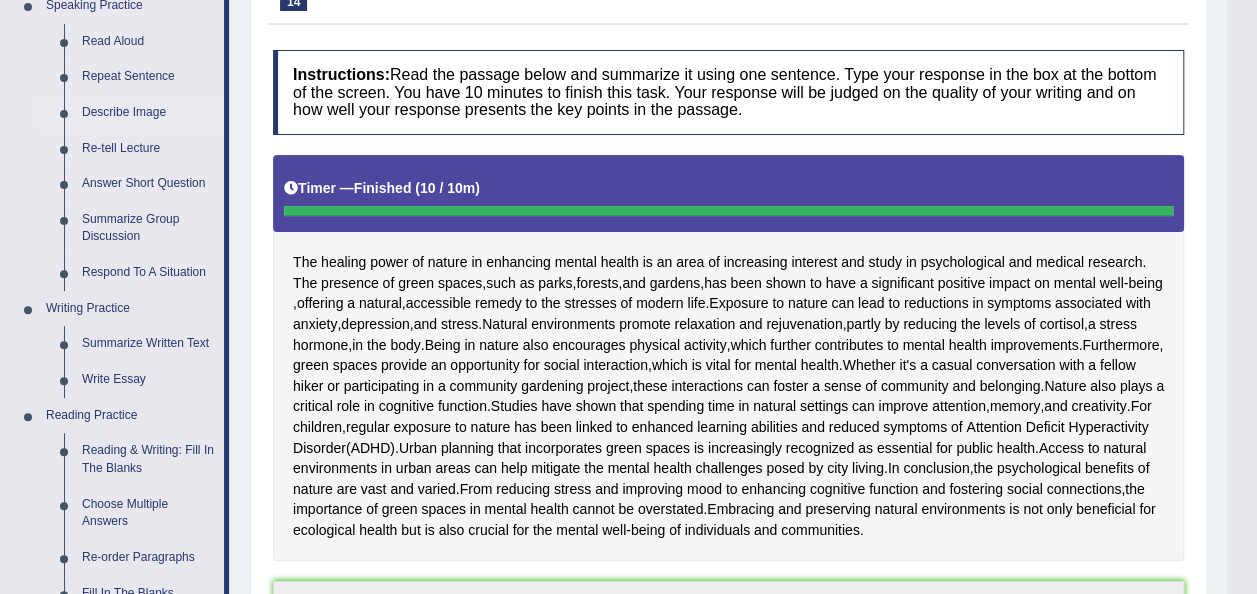 scroll, scrollTop: 265, scrollLeft: 0, axis: vertical 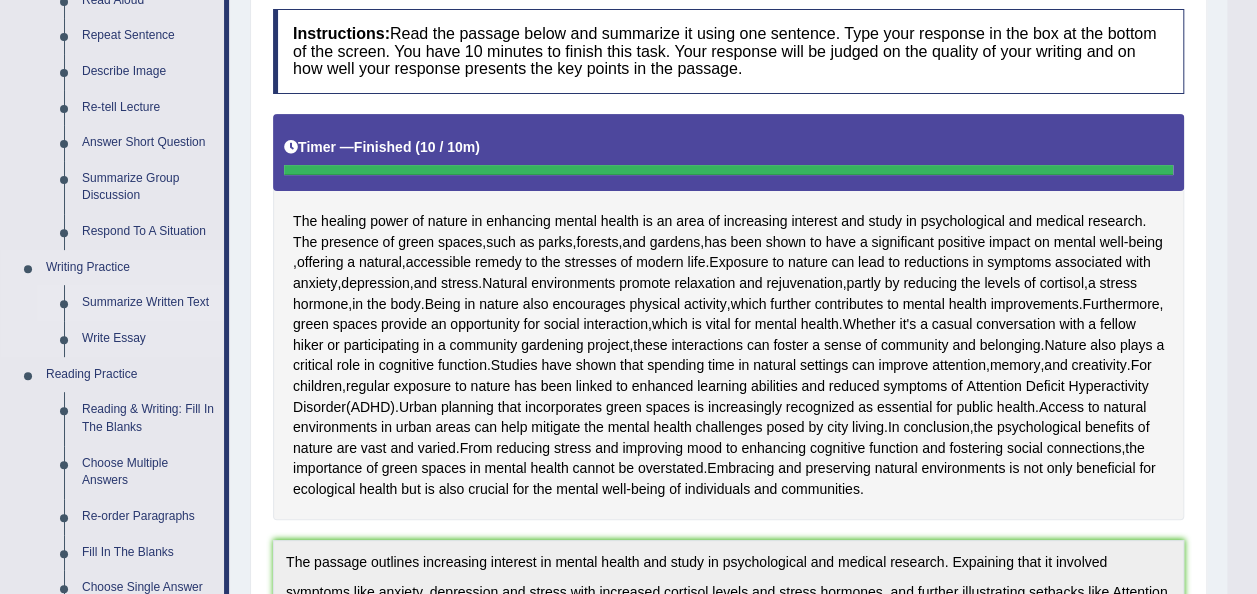 click on "Summarize Written Text" at bounding box center (148, 303) 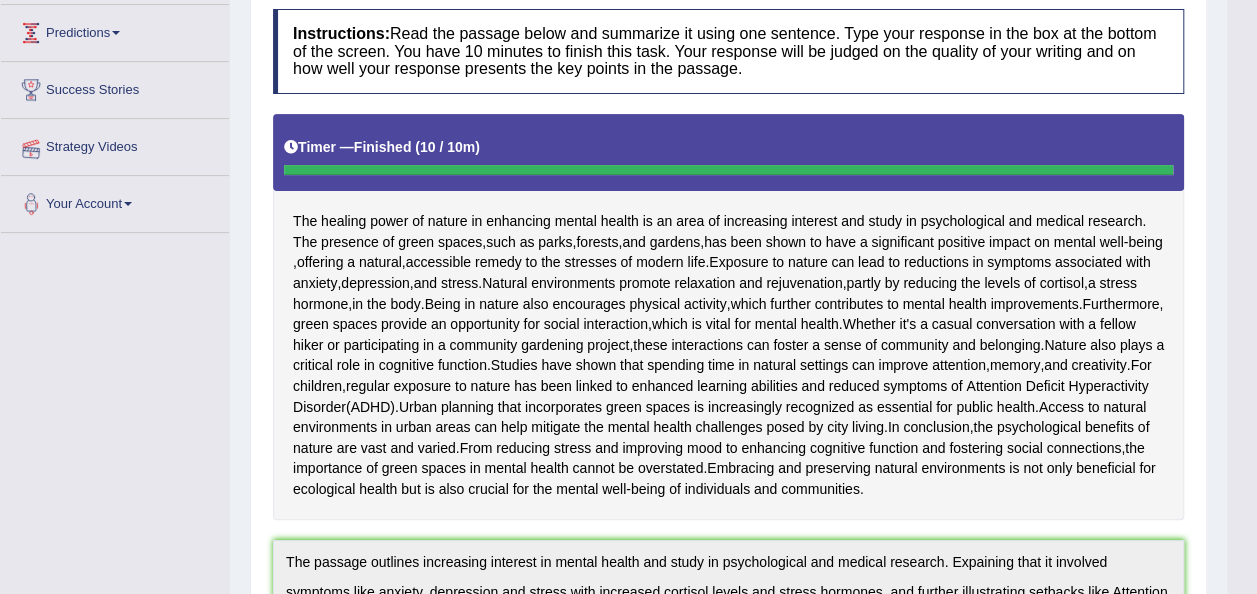 scroll, scrollTop: 270, scrollLeft: 0, axis: vertical 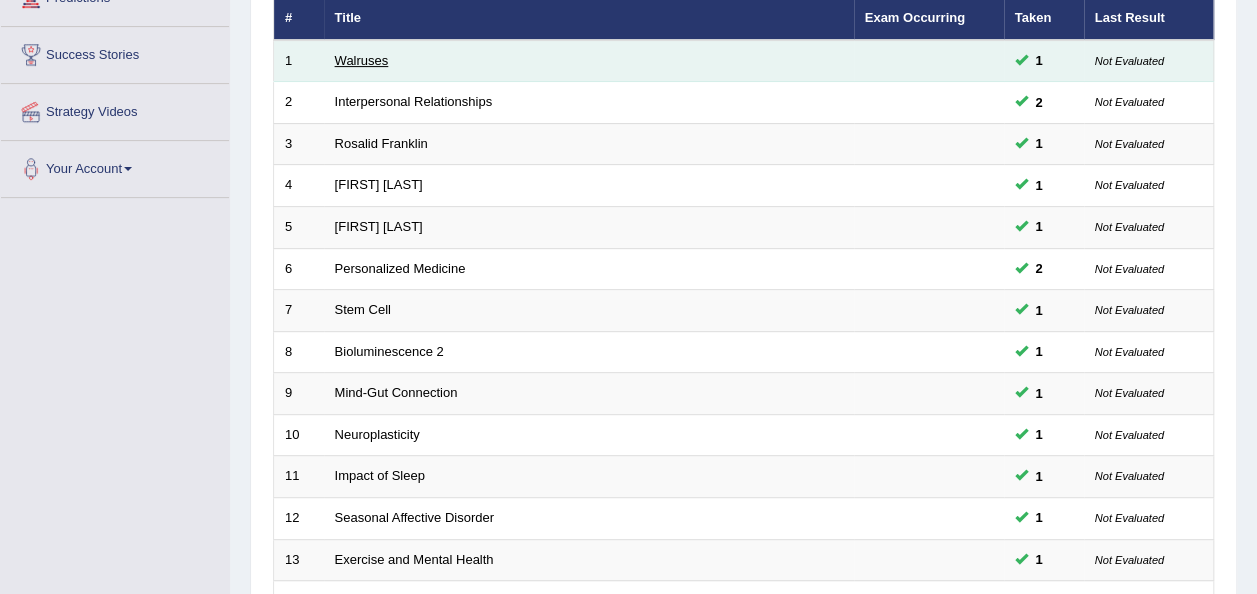 click on "Walruses" at bounding box center [589, 61] 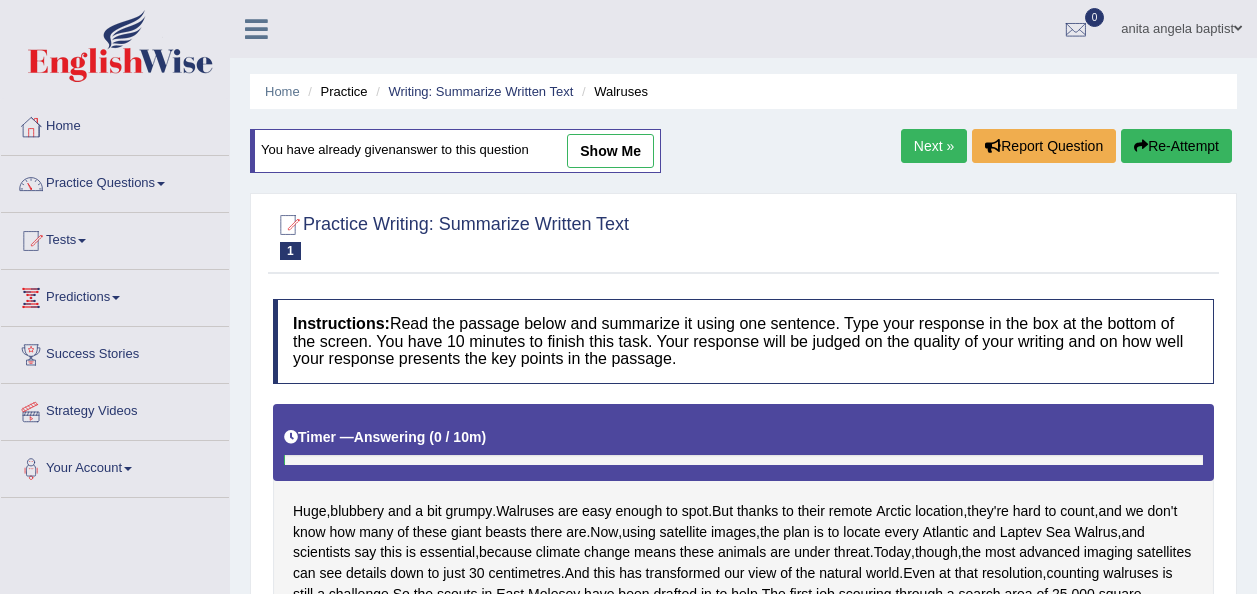 scroll, scrollTop: 300, scrollLeft: 0, axis: vertical 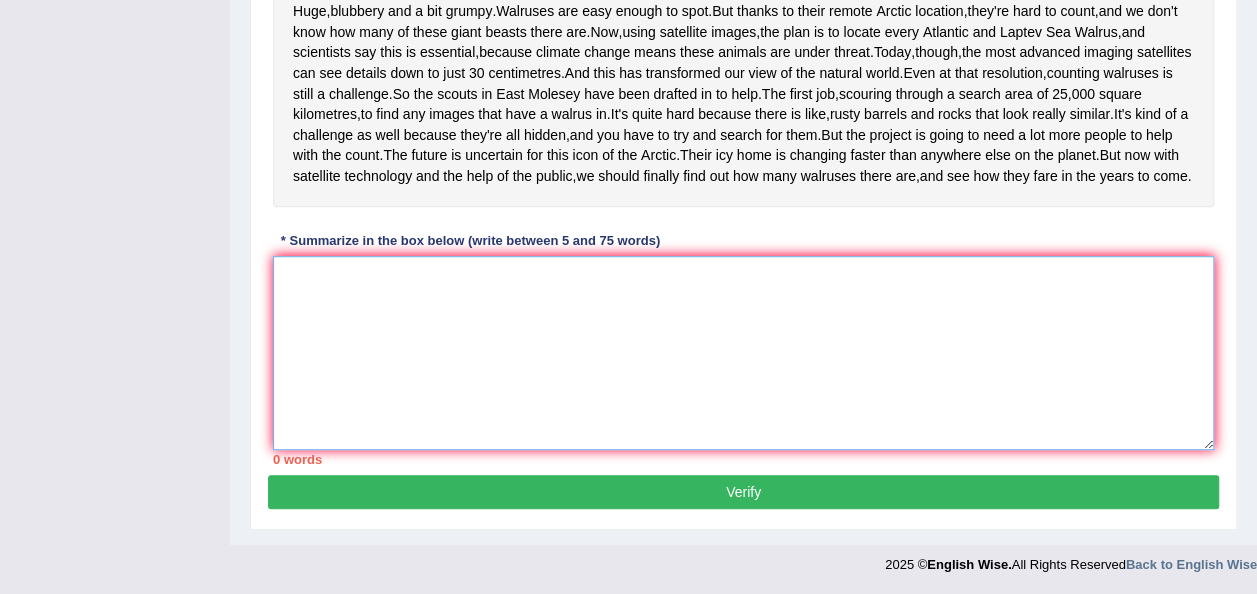 click at bounding box center (743, 353) 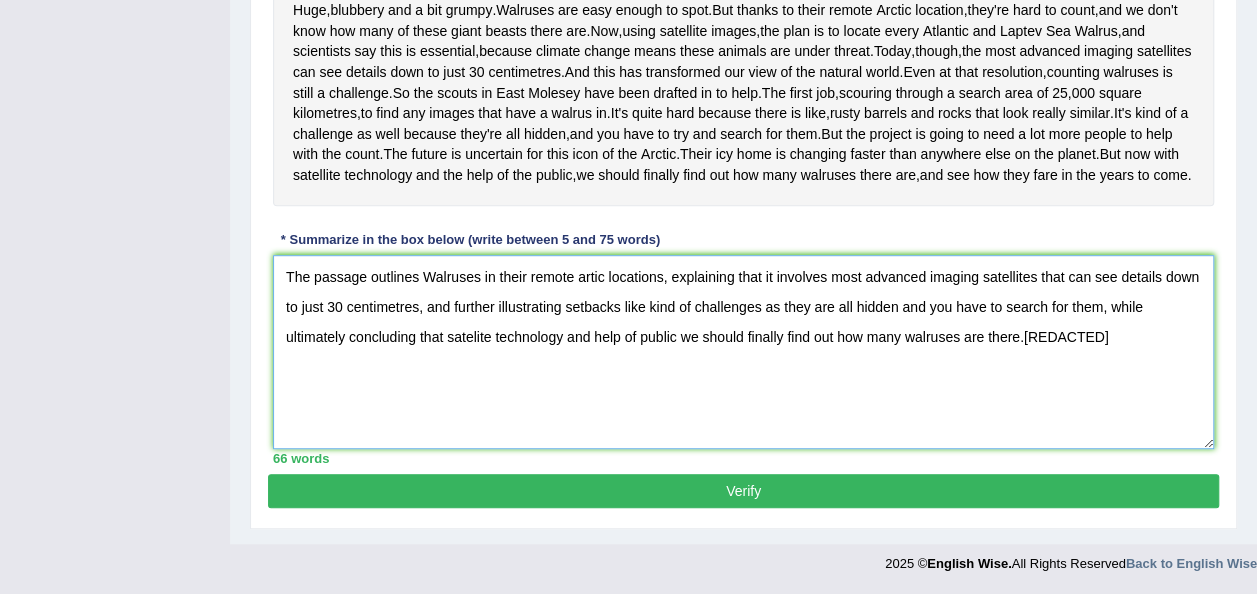 scroll, scrollTop: 600, scrollLeft: 0, axis: vertical 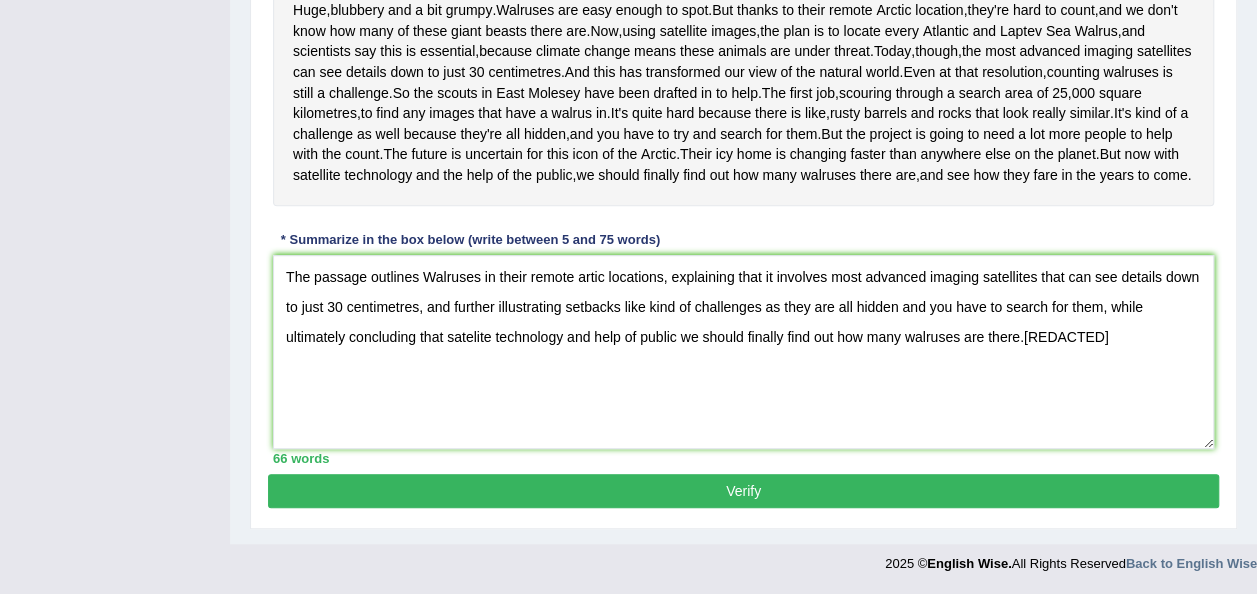 click on "Verify" at bounding box center (743, 491) 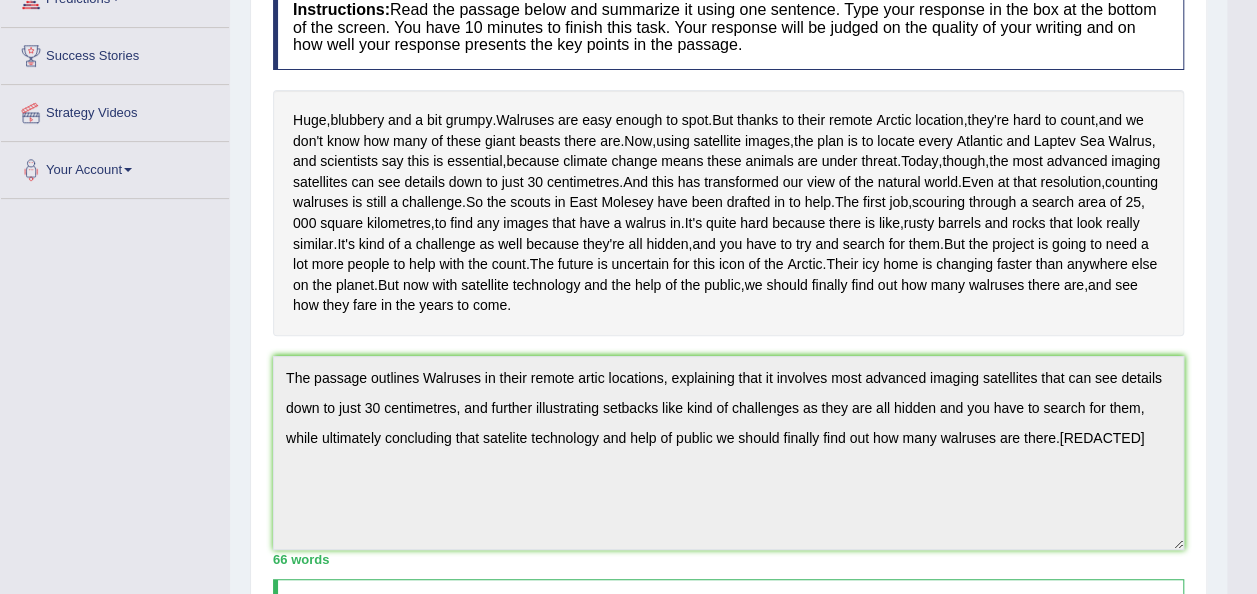 scroll, scrollTop: 297, scrollLeft: 0, axis: vertical 